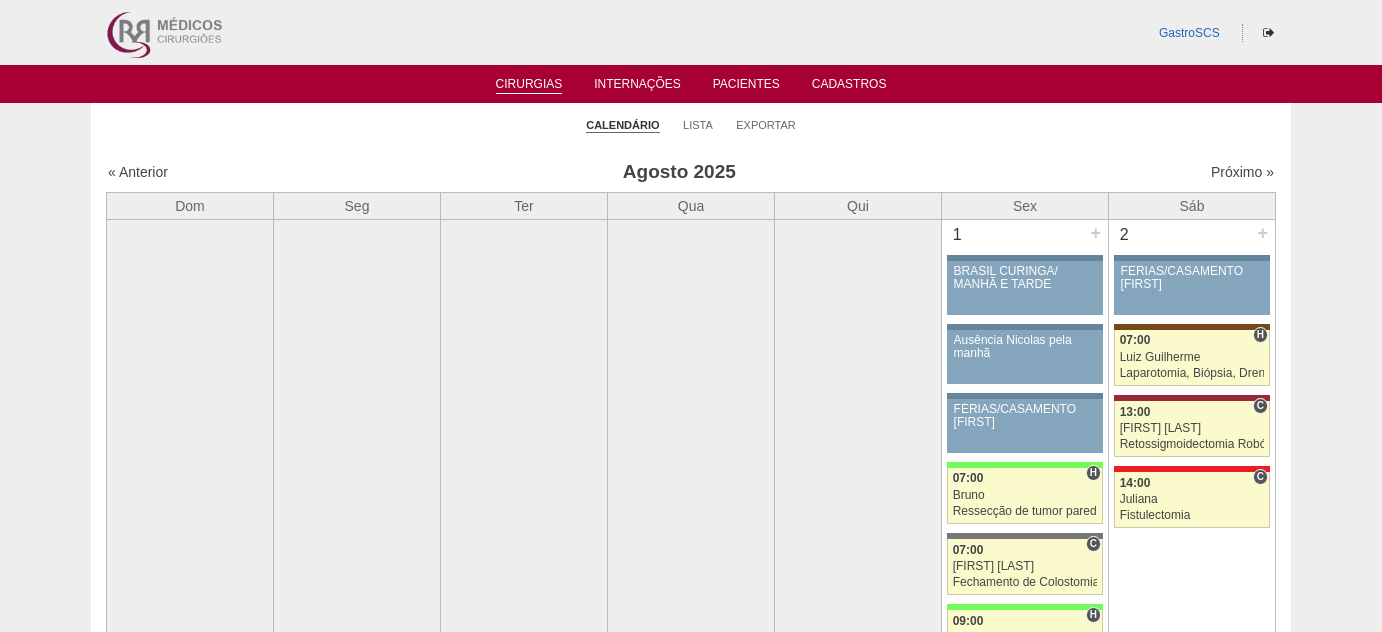 scroll, scrollTop: 0, scrollLeft: 0, axis: both 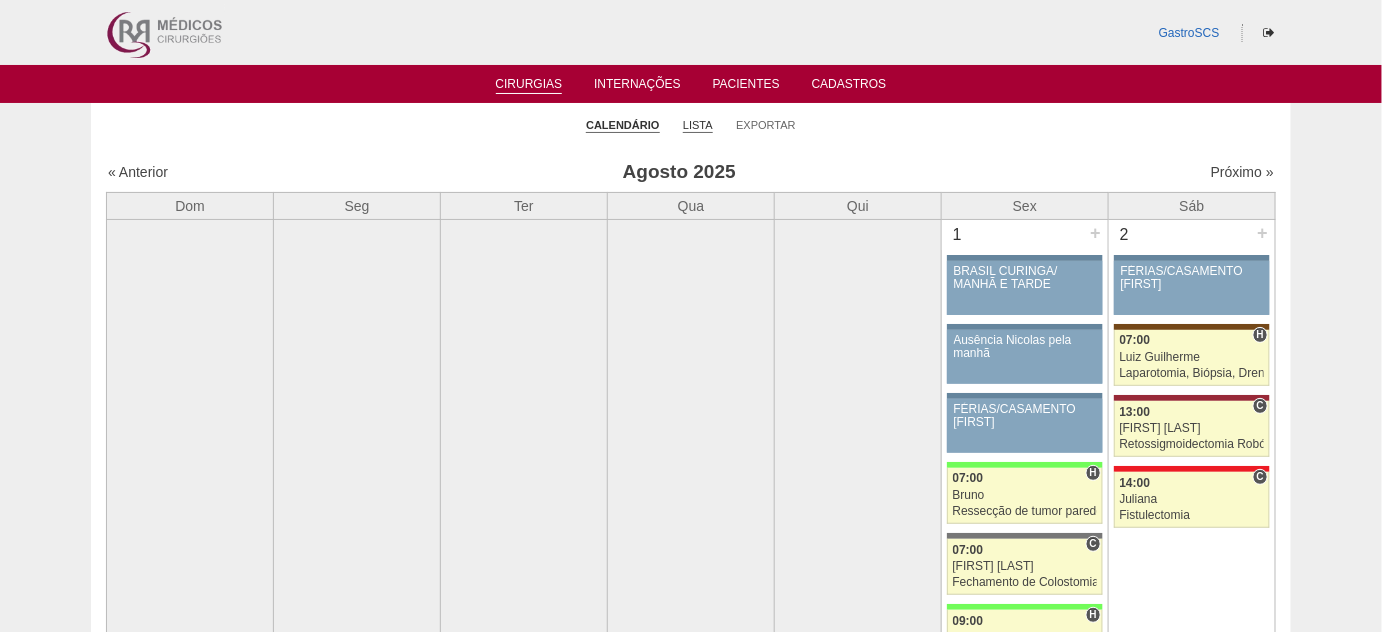 click on "Lista" at bounding box center [698, 125] 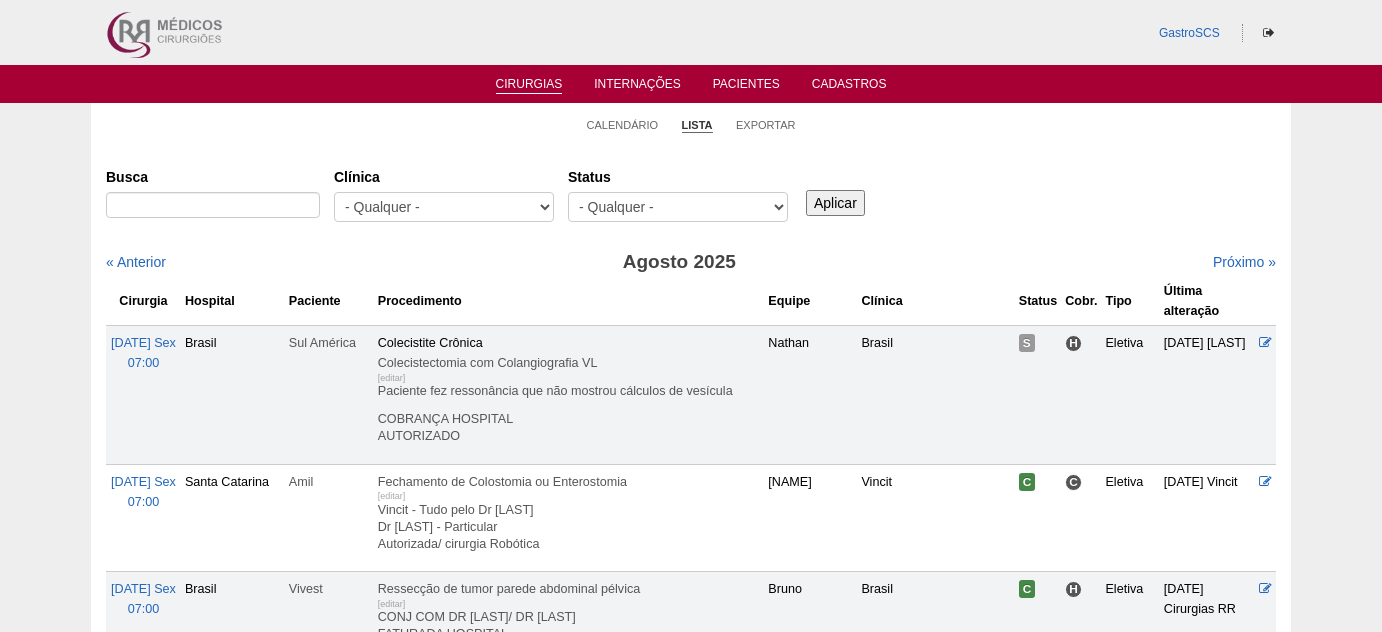 scroll, scrollTop: 0, scrollLeft: 0, axis: both 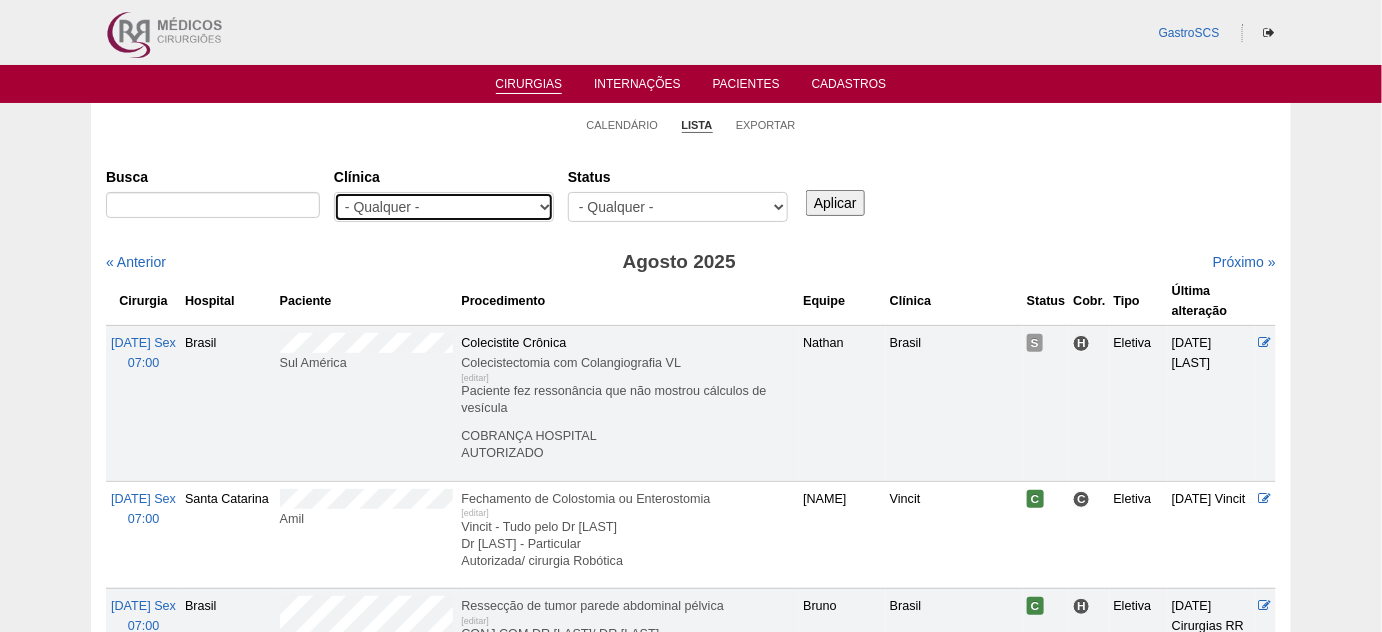click on "- Qualquer - 6R Alphaville Assunção Bartira Brasil Christovão da Gama Cruz Azul Ifor Neomater RR Médicos - Santo André RR Médicos - São Bernardo do Campo RR Médicos - São Caetano Santa Joana São Luiz SCS Vincit" at bounding box center (444, 207) 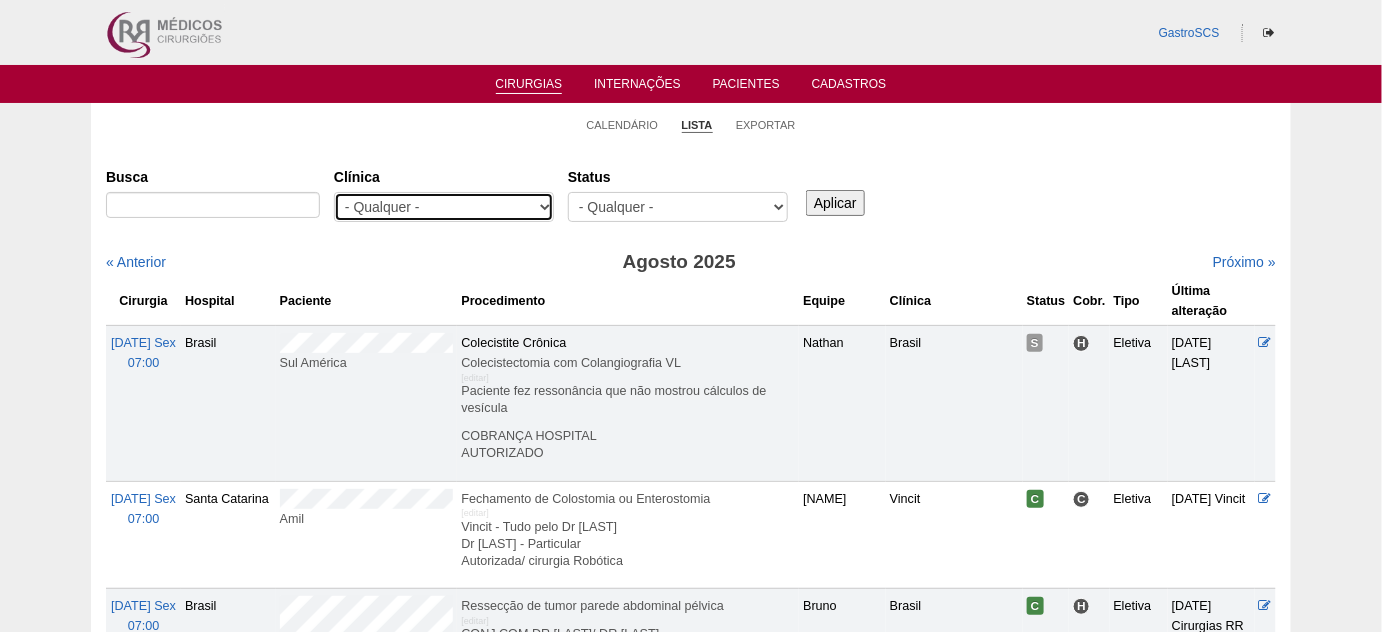 select on "22" 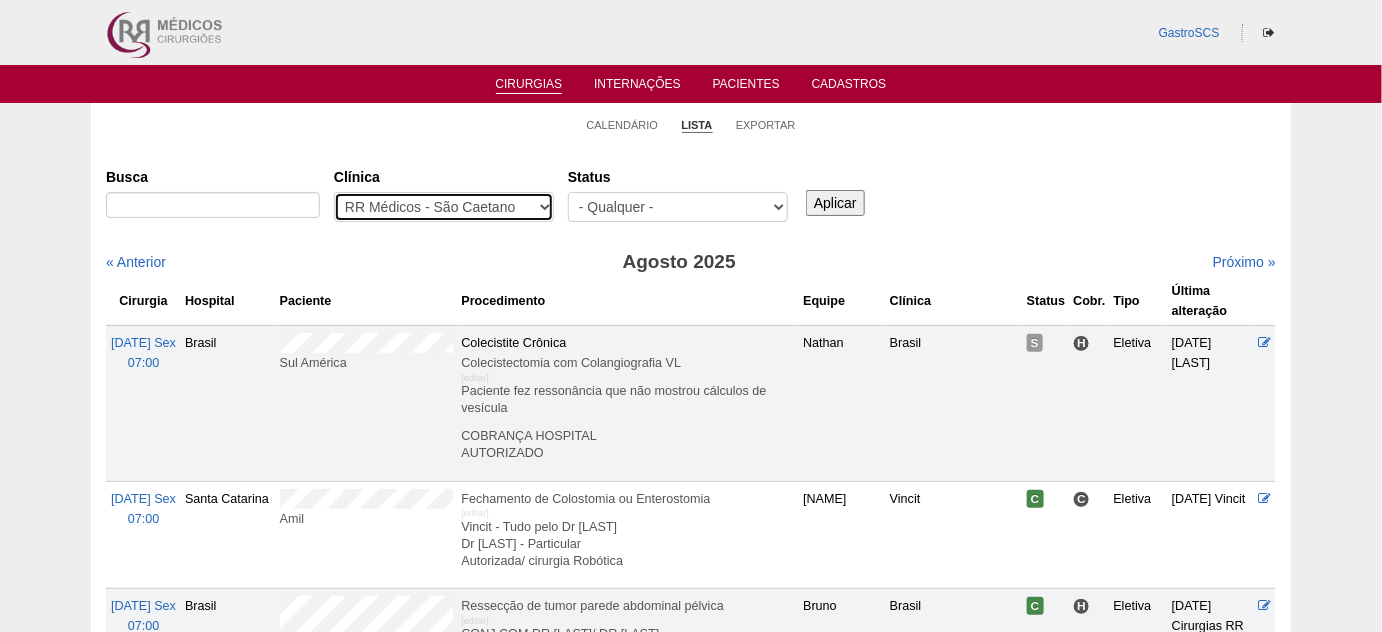 click on "- Qualquer - 6R Alphaville Assunção Bartira Brasil Christovão da Gama Cruz Azul Ifor Neomater RR Médicos - Santo André RR Médicos - São Bernardo do Campo RR Médicos - São Caetano Santa Joana São Luiz SCS Vincit" at bounding box center (444, 207) 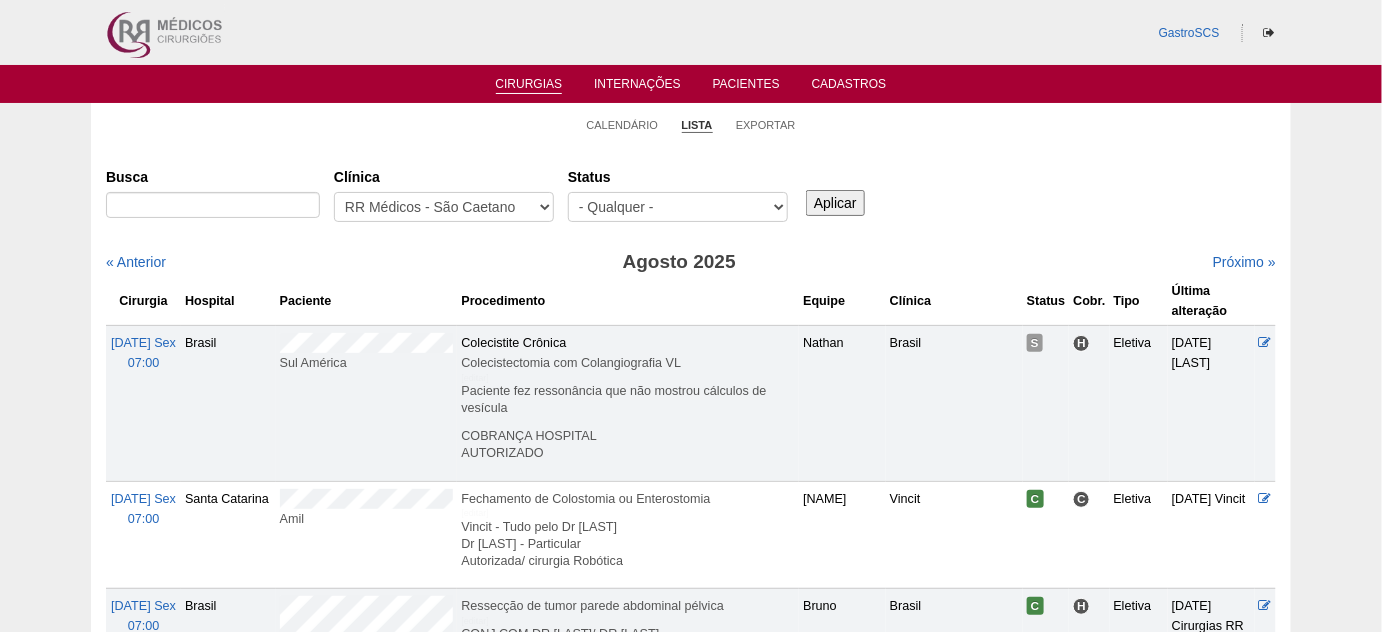 click on "Aplicar" at bounding box center [835, 203] 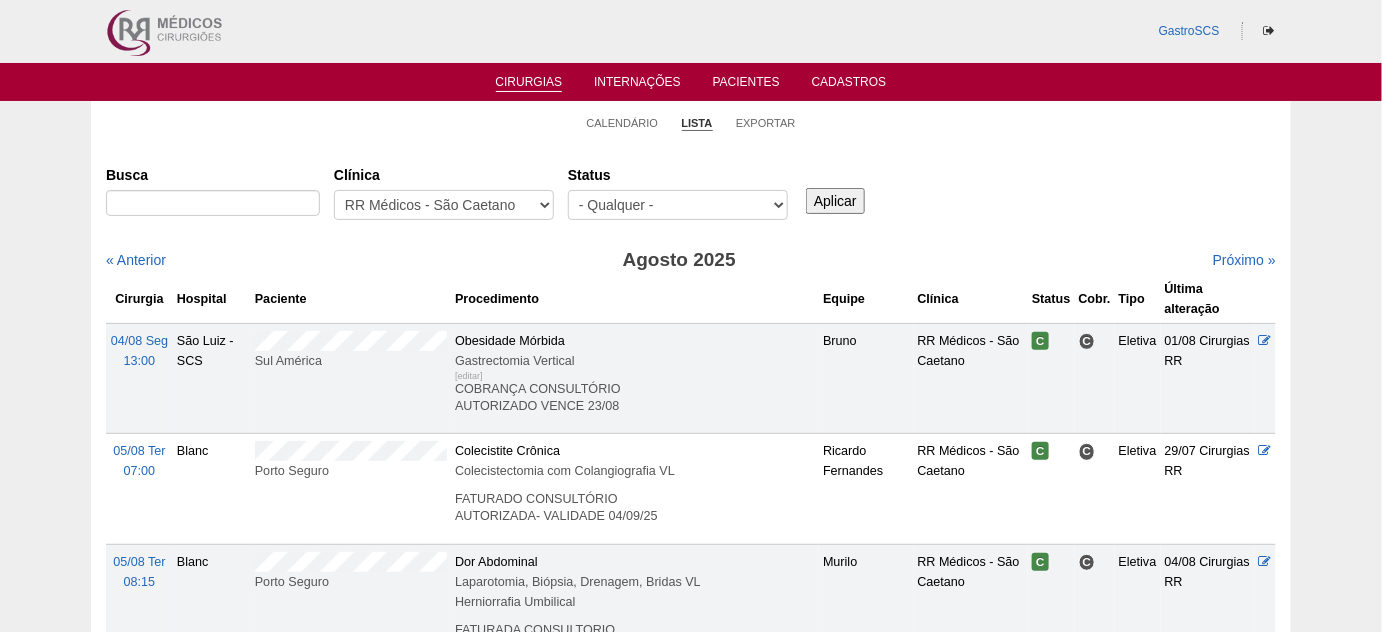 scroll, scrollTop: 0, scrollLeft: 0, axis: both 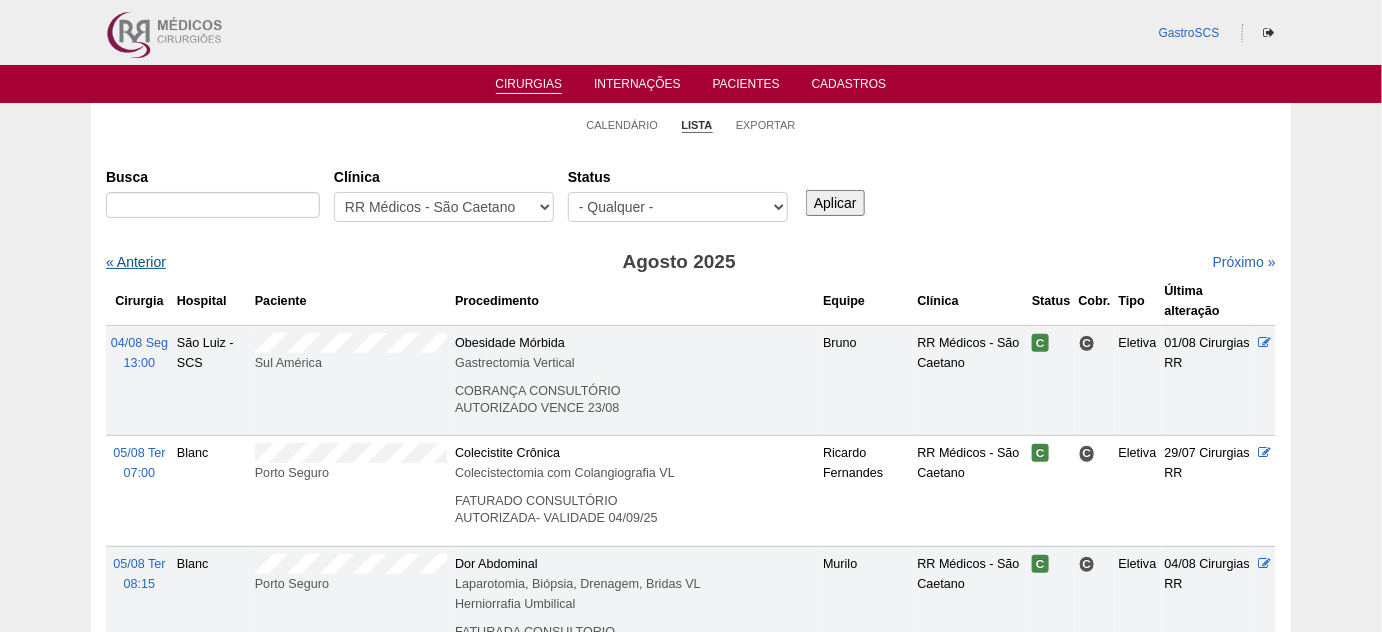 click on "« Anterior" at bounding box center (136, 262) 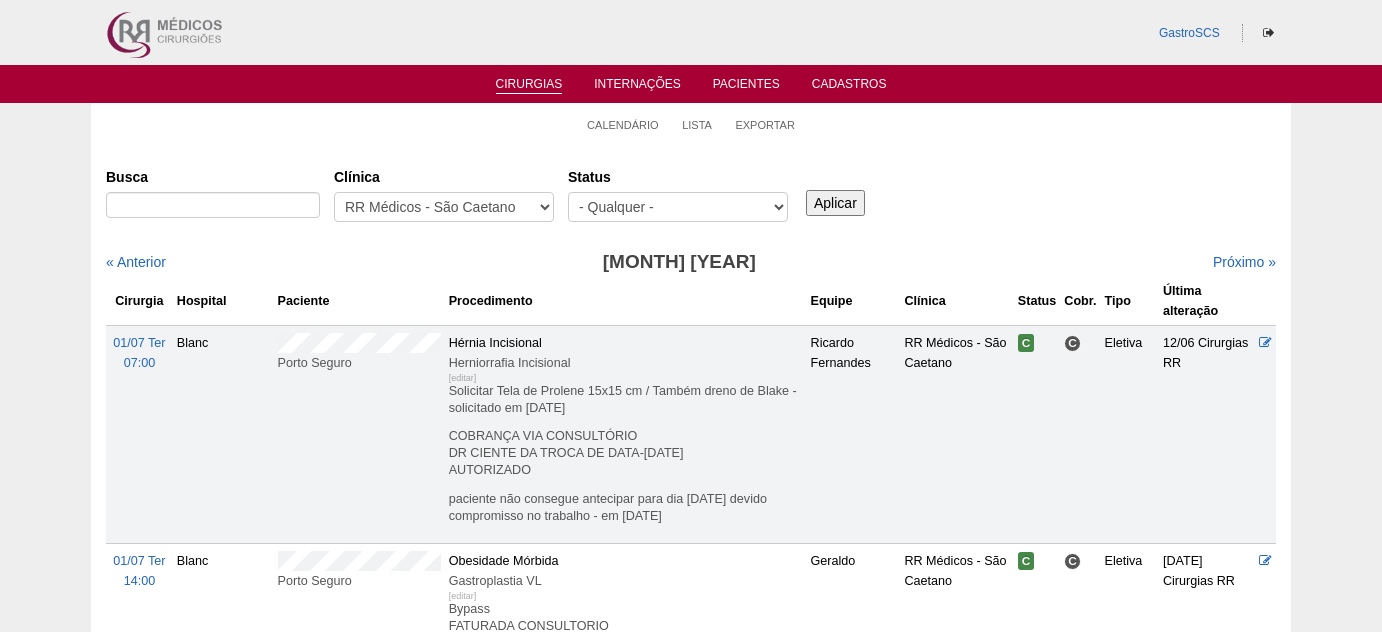 scroll, scrollTop: 0, scrollLeft: 0, axis: both 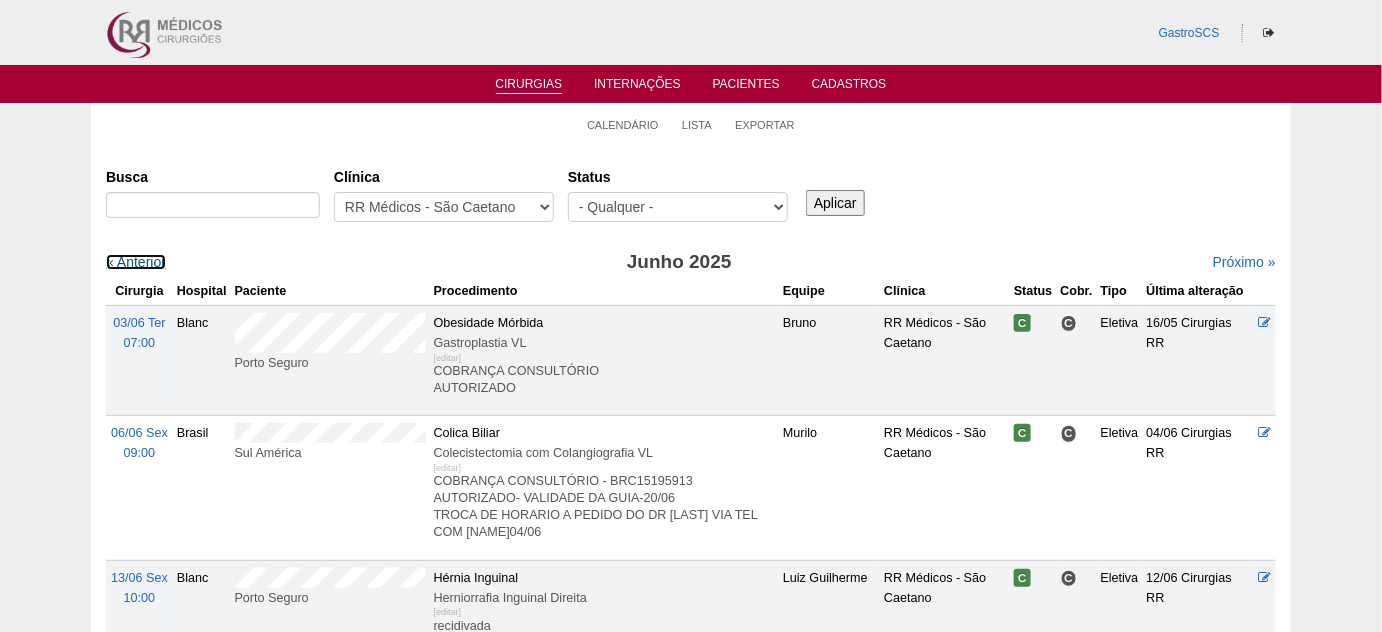 click on "« Anterior" at bounding box center [136, 262] 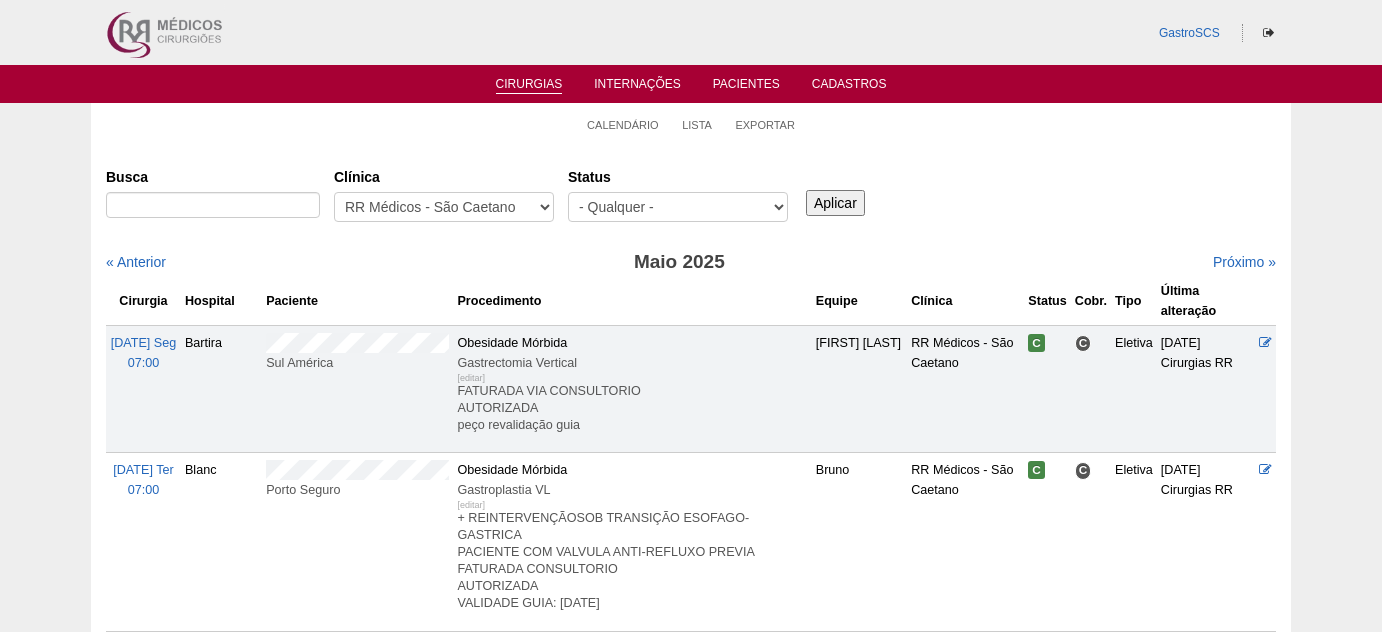 scroll, scrollTop: 0, scrollLeft: 0, axis: both 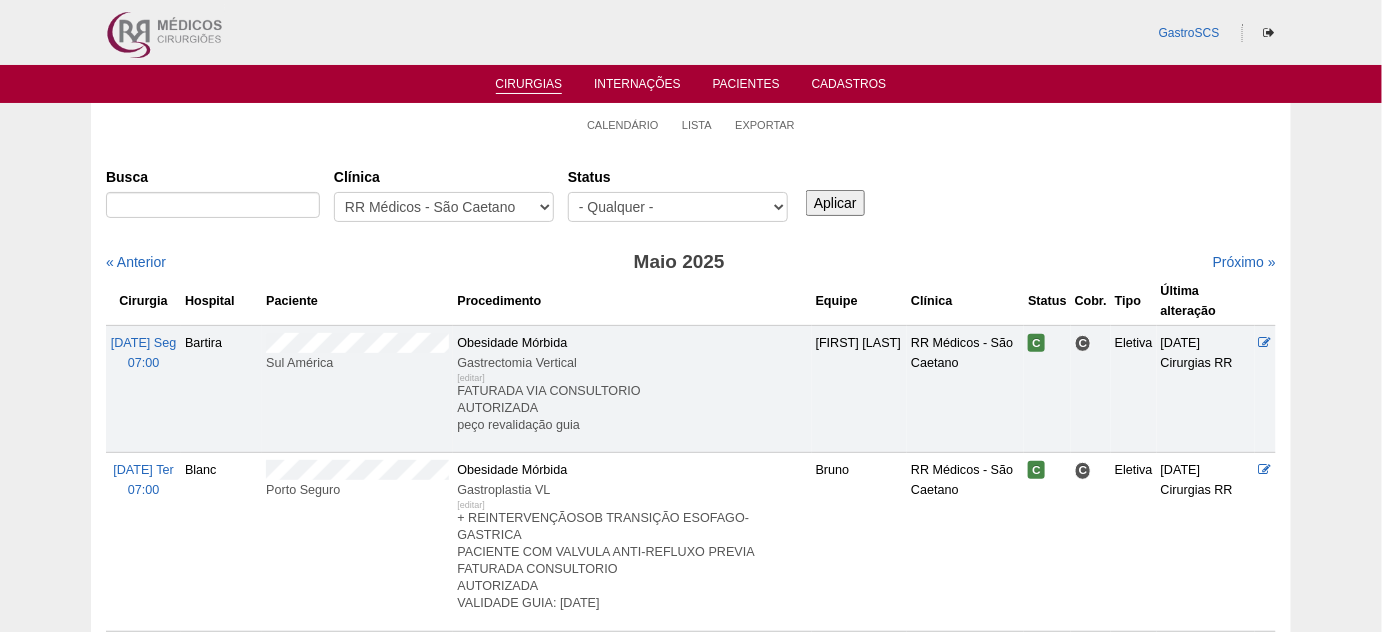 click on "Status
- Qualquer - Reservada Confirmada Suspensa Cancelada" at bounding box center [685, 196] 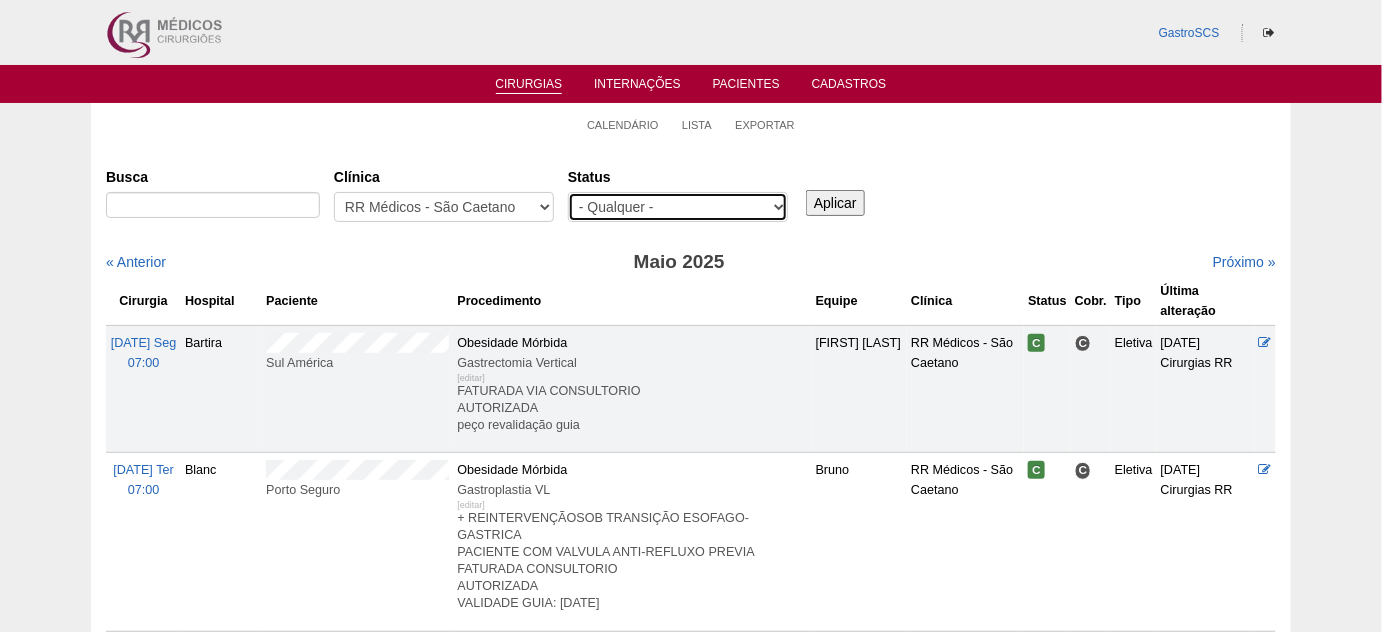 click on "- Qualquer - Reservada Confirmada Suspensa Cancelada" at bounding box center (678, 207) 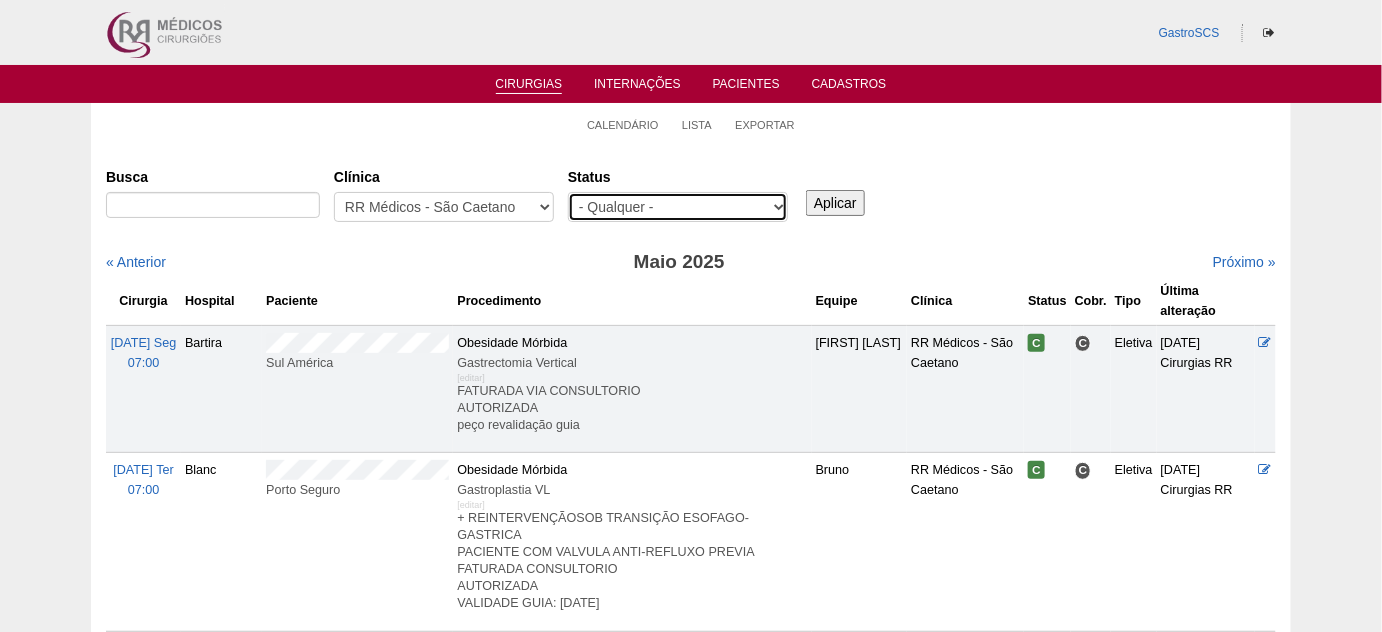 select on "conf" 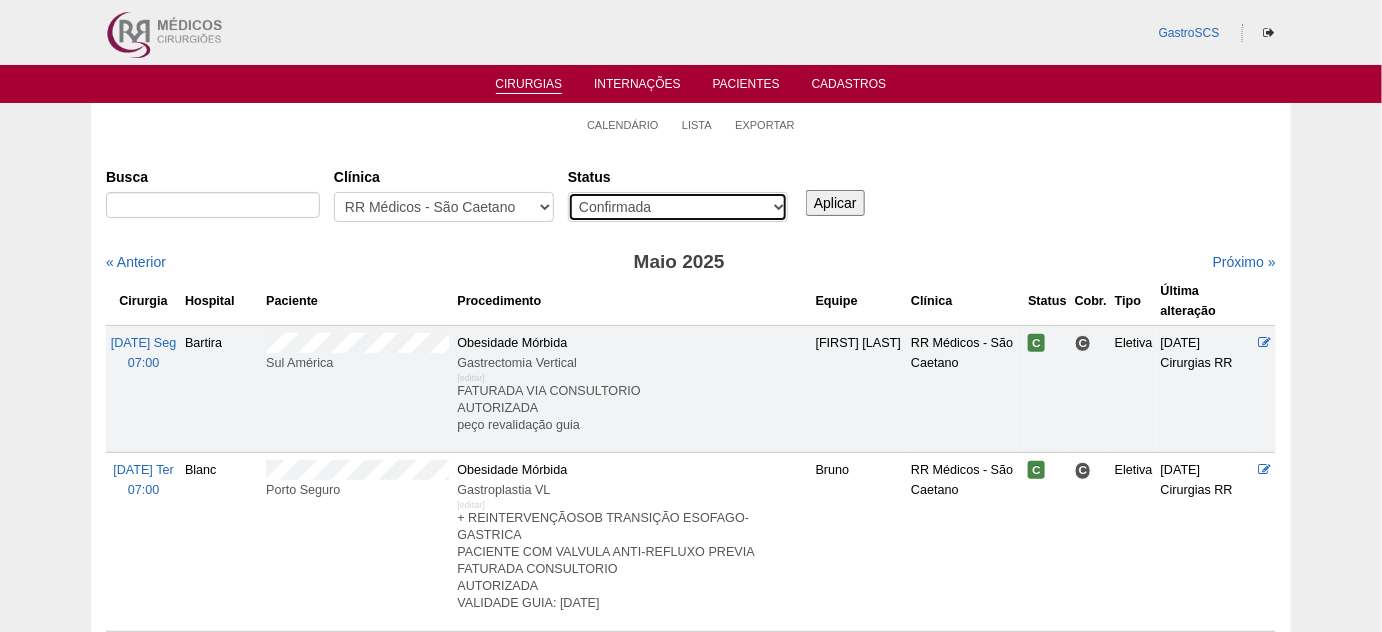 click on "- Qualquer - Reservada Confirmada Suspensa Cancelada" at bounding box center [678, 207] 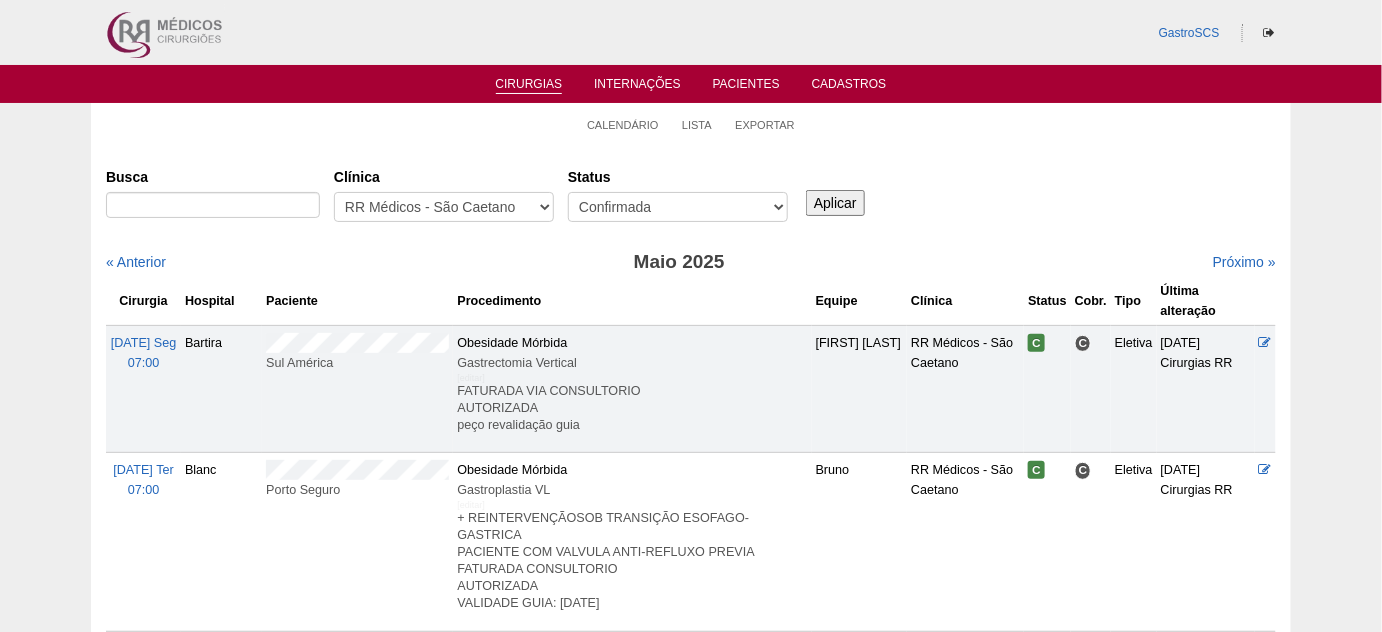 click on "Aplicar" at bounding box center (835, 203) 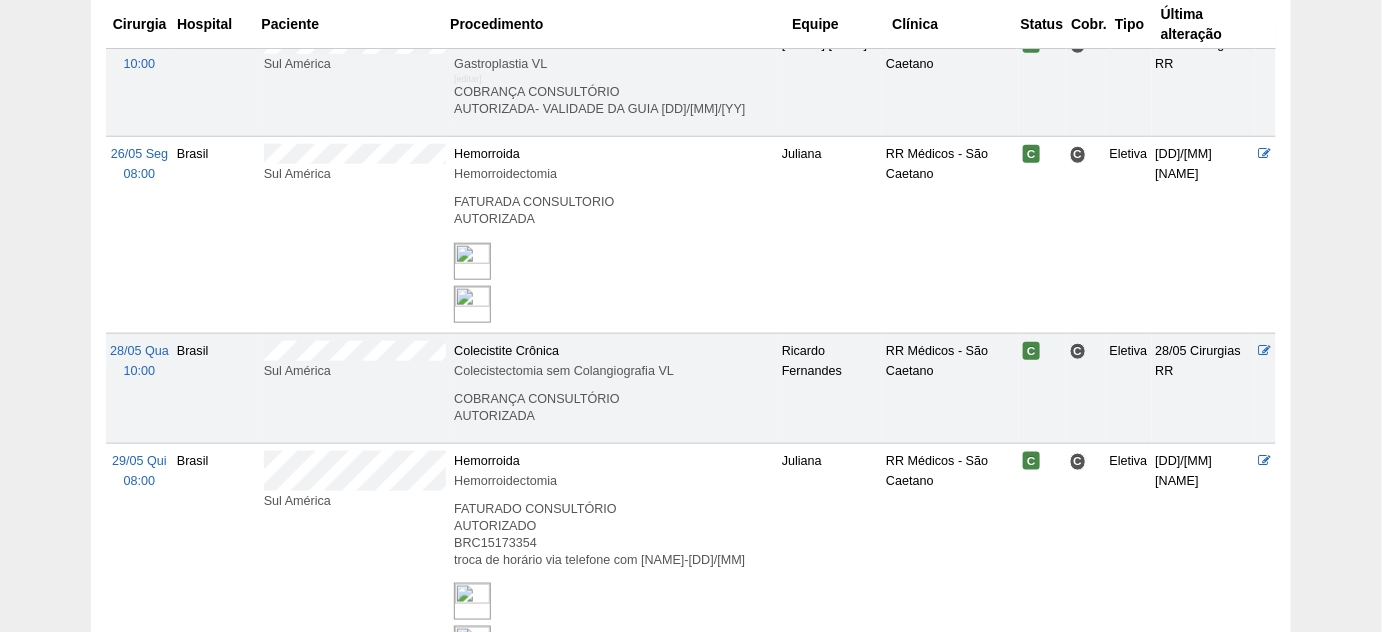 scroll, scrollTop: 3053, scrollLeft: 0, axis: vertical 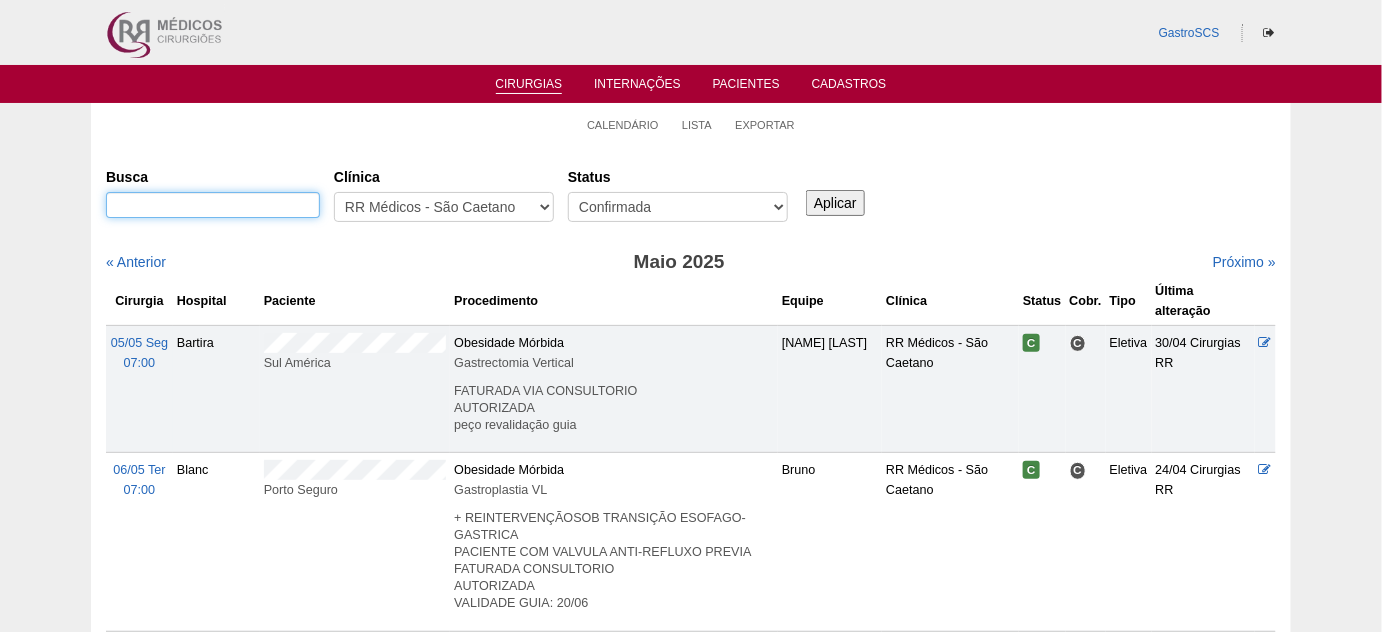 click on "Busca" at bounding box center [213, 205] 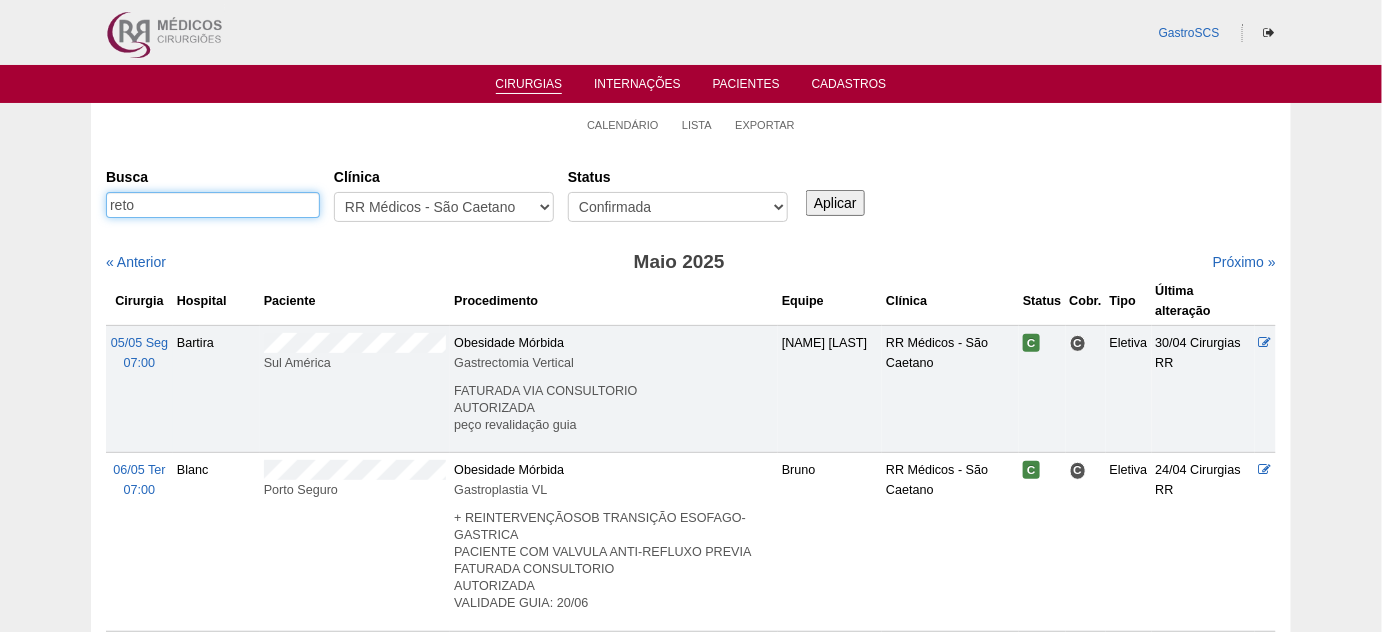type on "RETOSSIGMOIDECTOMIA" 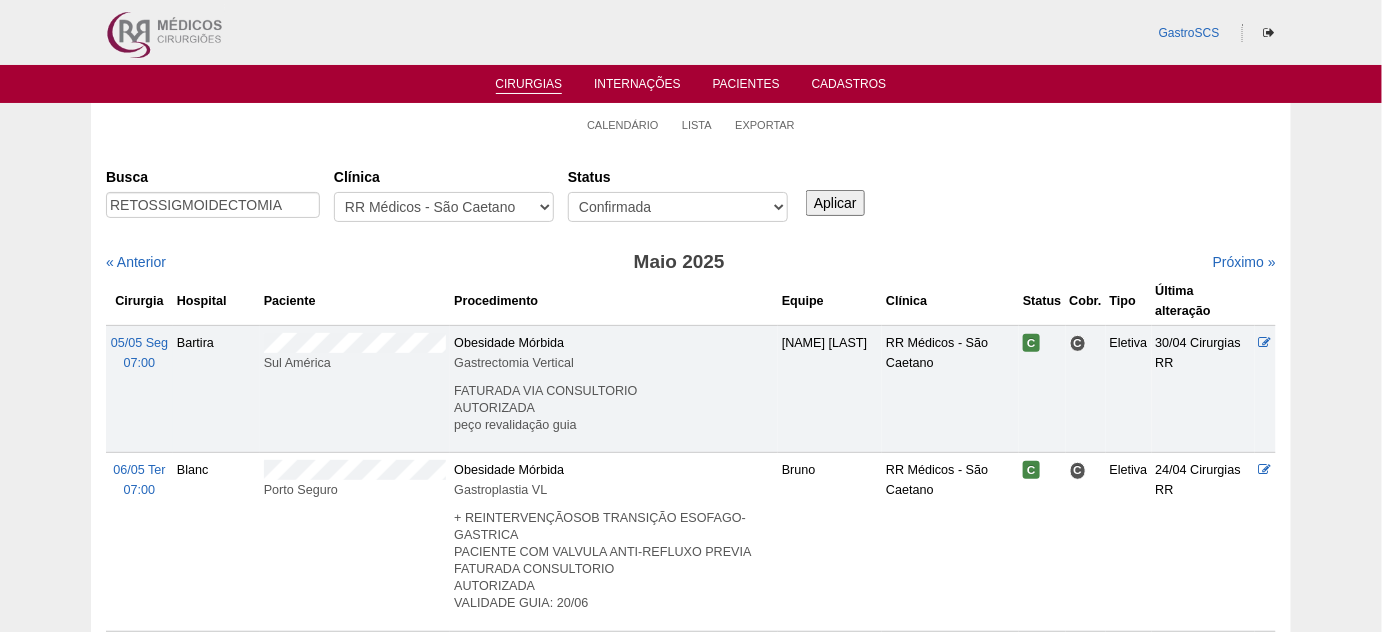 click on "Aplicar" at bounding box center (835, 203) 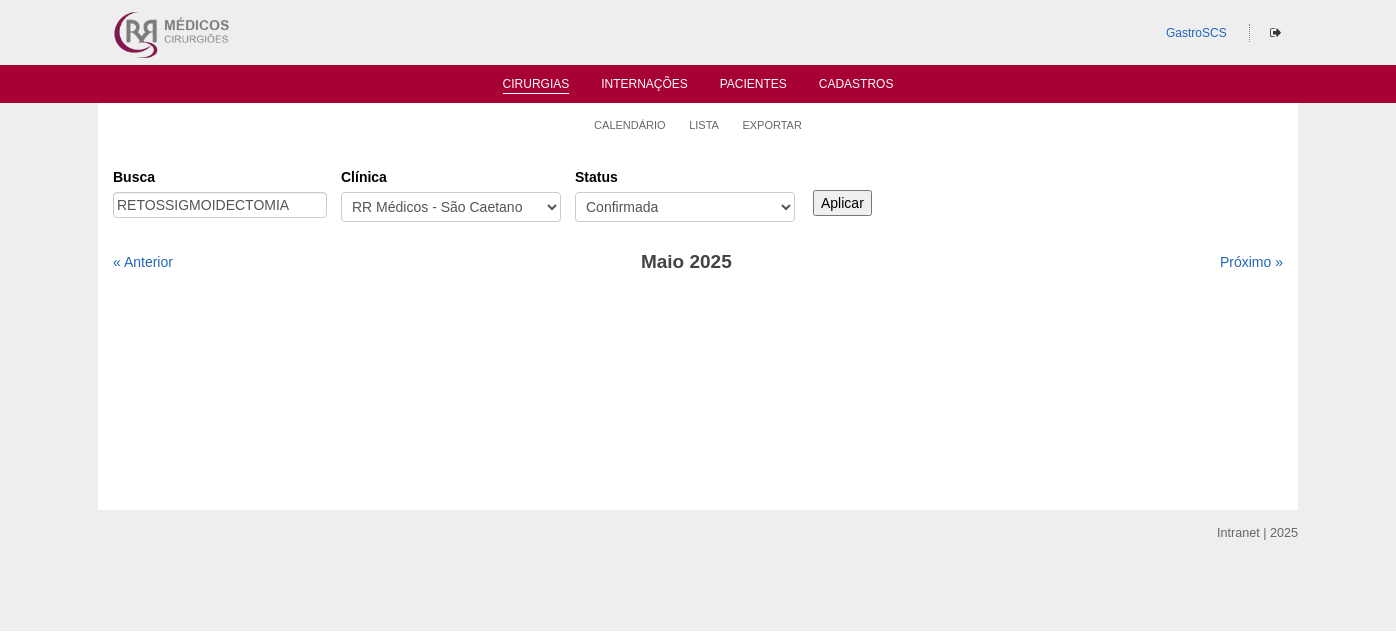 scroll, scrollTop: 0, scrollLeft: 0, axis: both 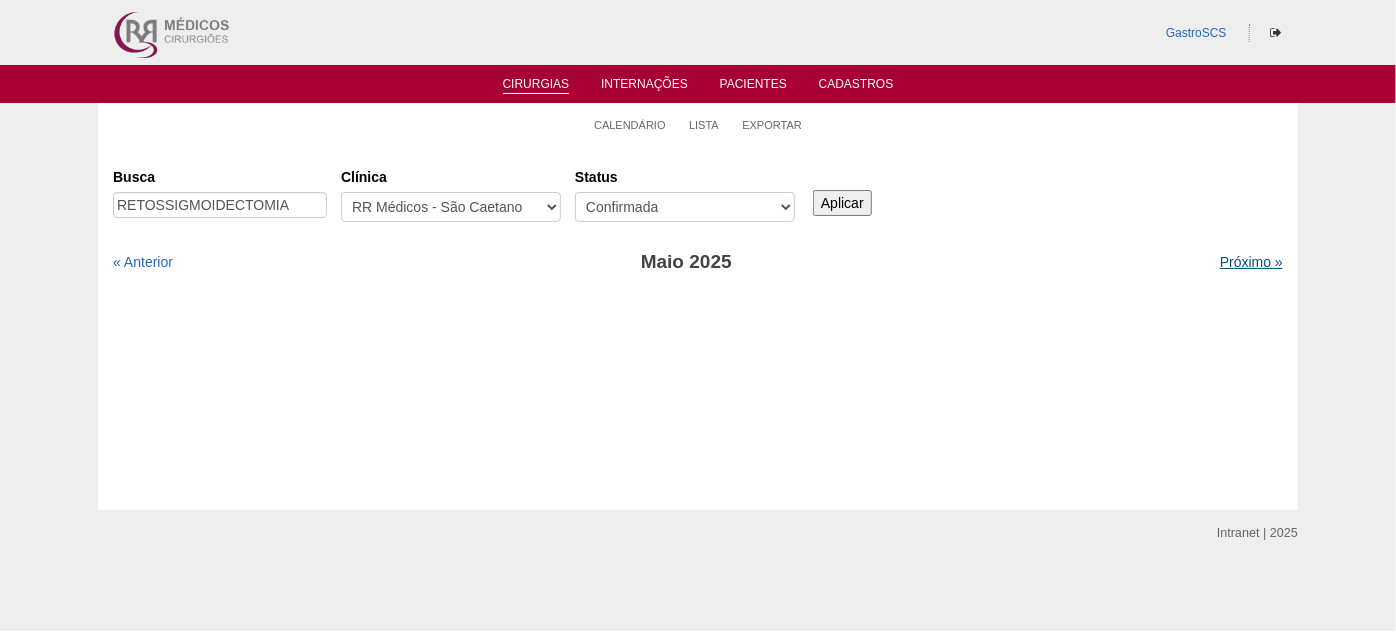 click on "Próximo »" at bounding box center (1251, 262) 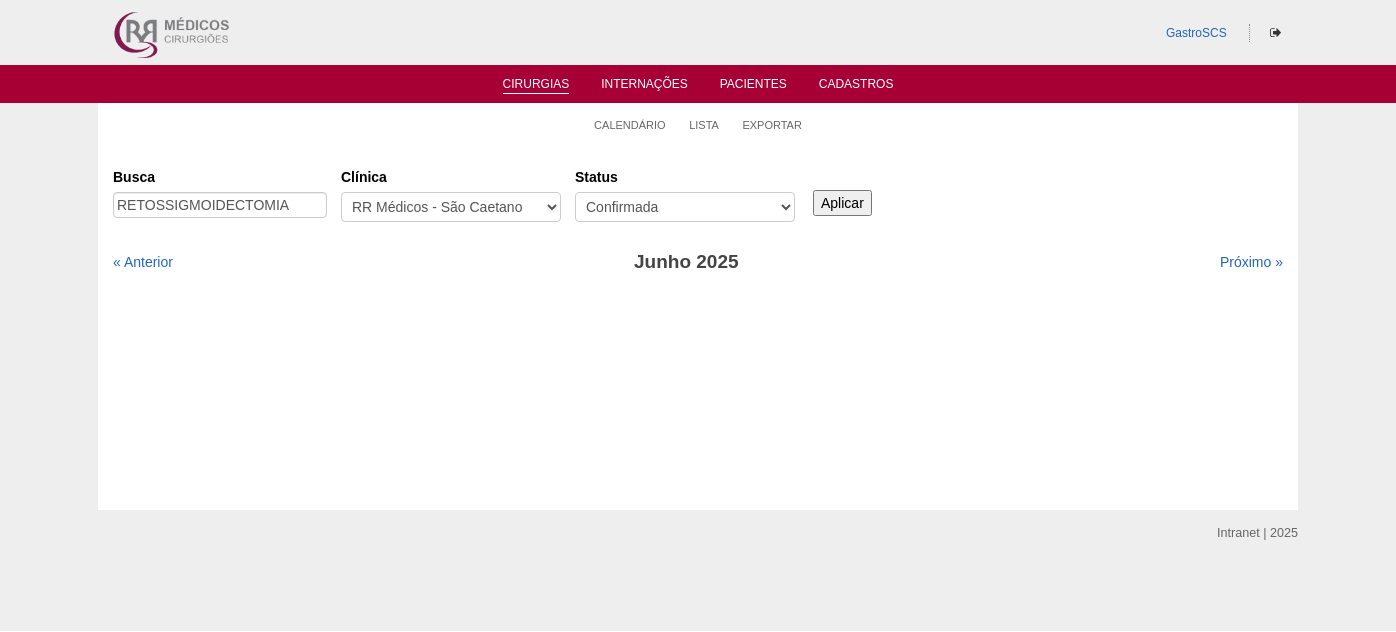 scroll, scrollTop: 0, scrollLeft: 0, axis: both 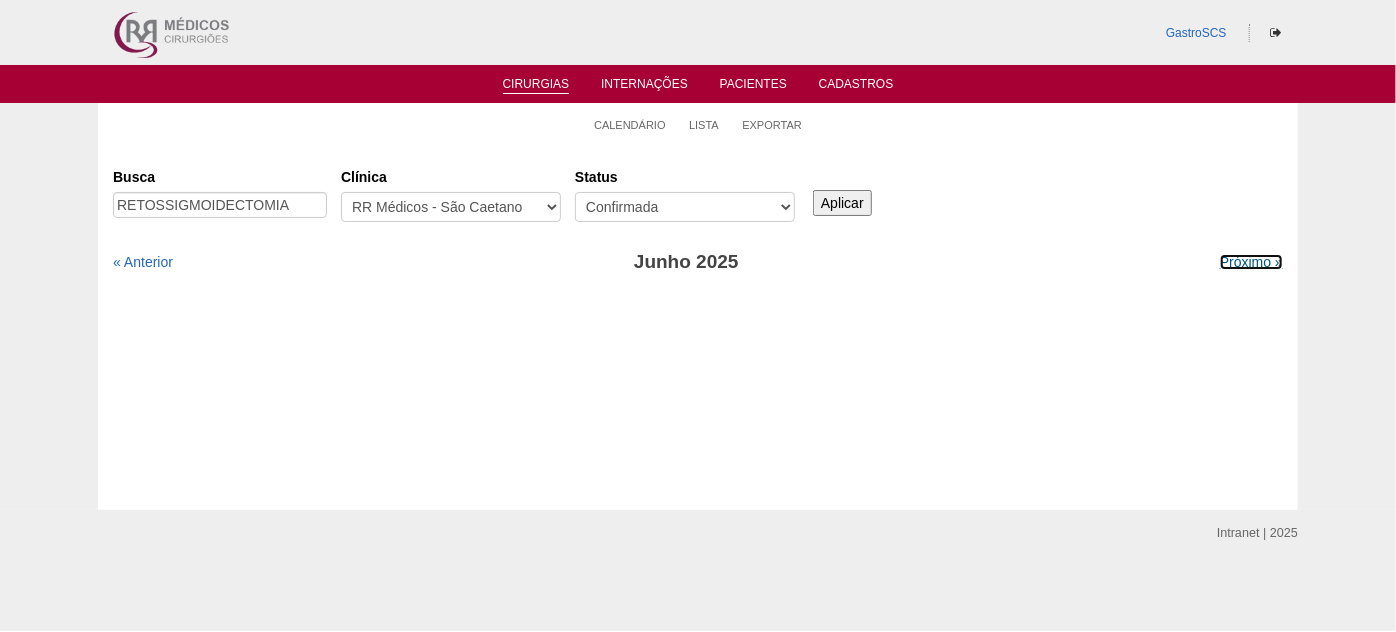 click on "Próximo »" at bounding box center (1251, 262) 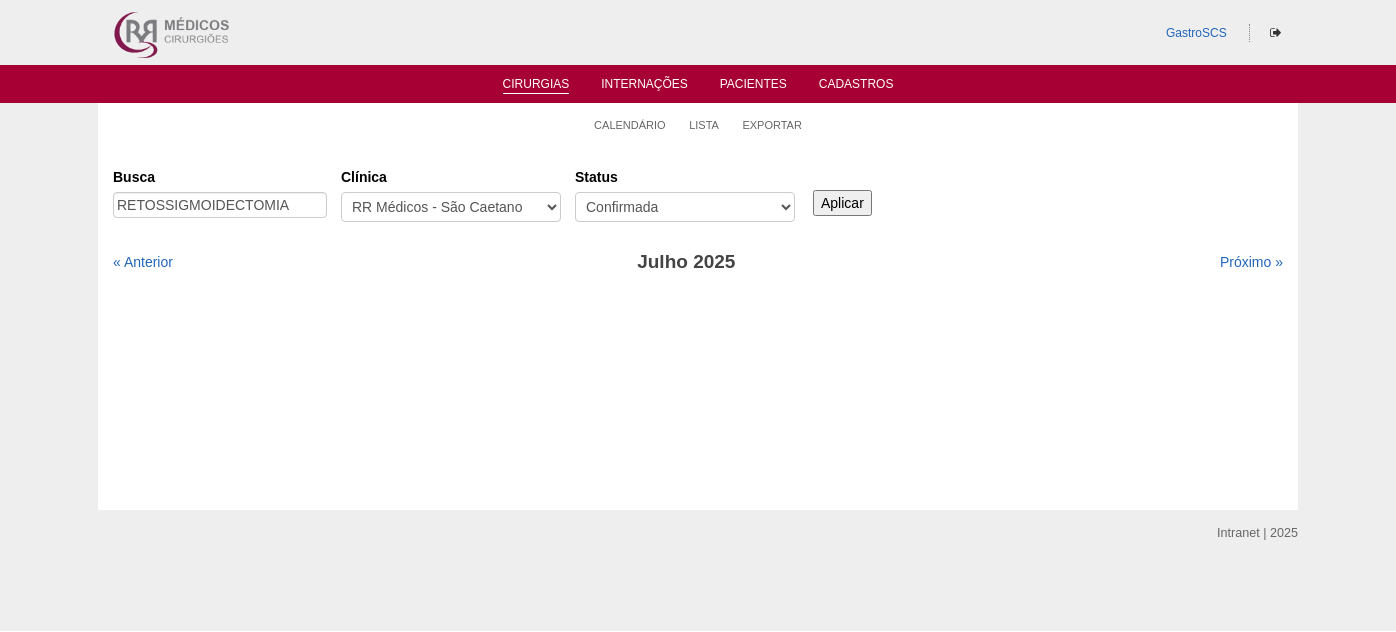 scroll, scrollTop: 0, scrollLeft: 0, axis: both 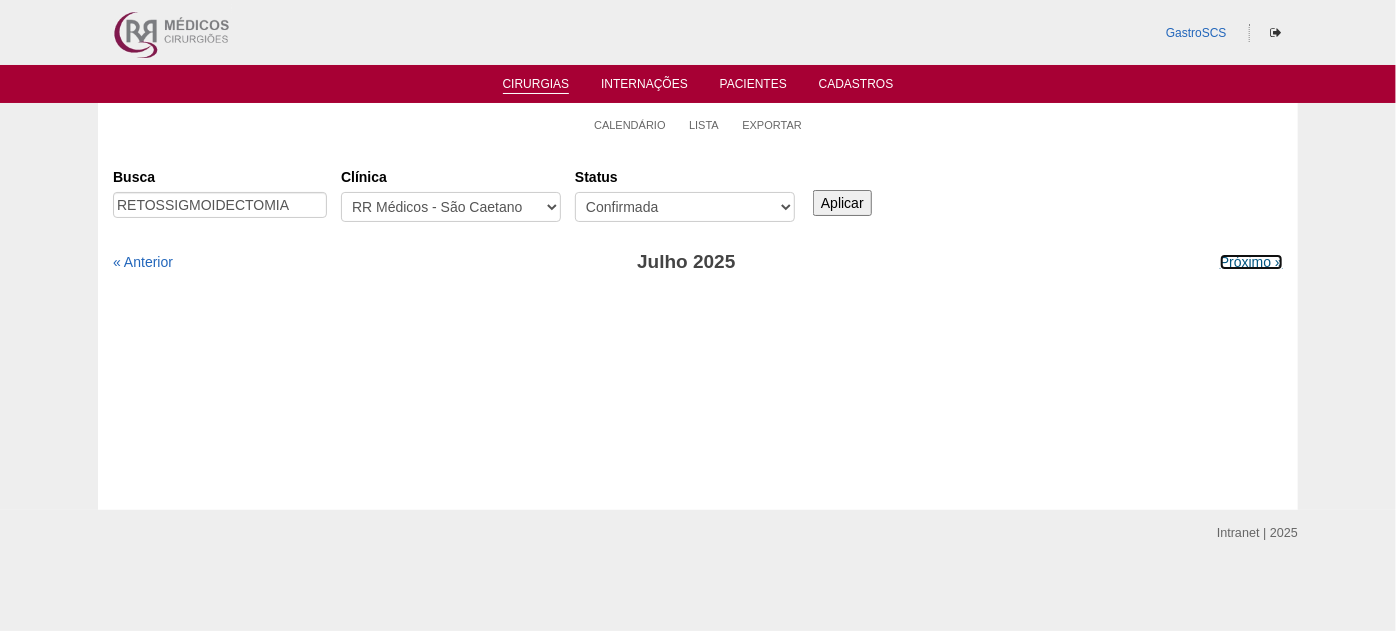 click on "Próximo »" at bounding box center (1251, 262) 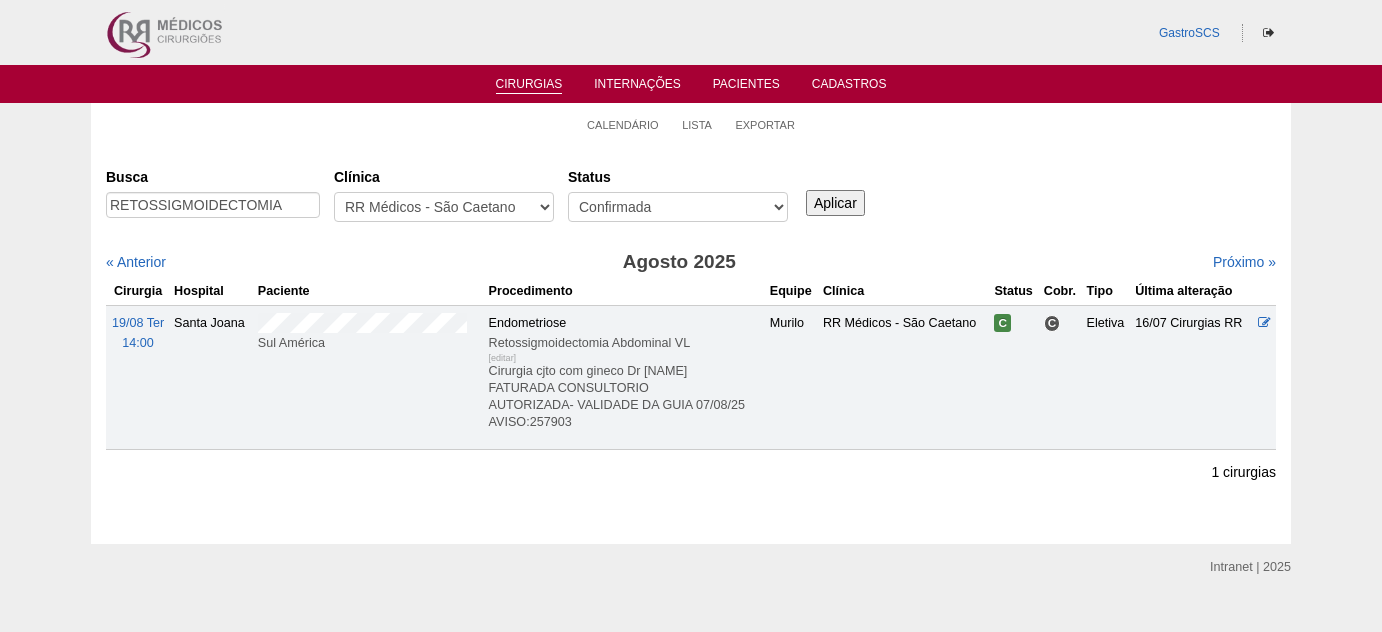 scroll, scrollTop: 0, scrollLeft: 0, axis: both 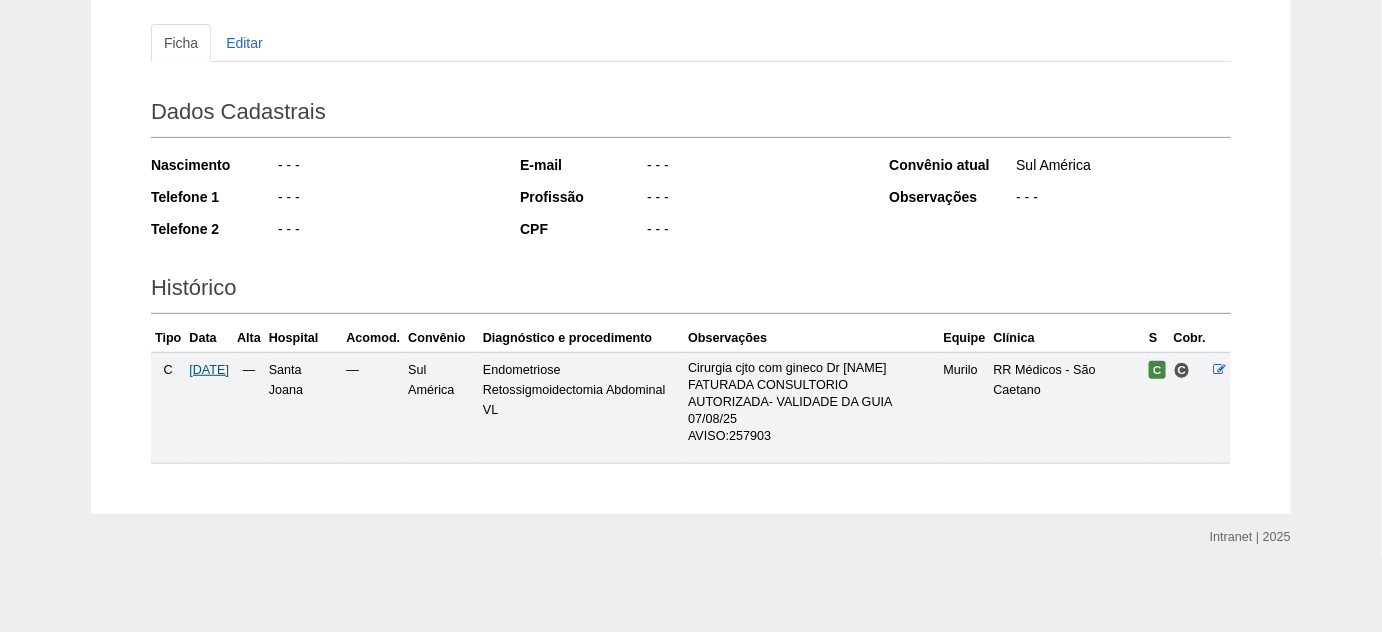 click on "[DATE]" at bounding box center [209, 370] 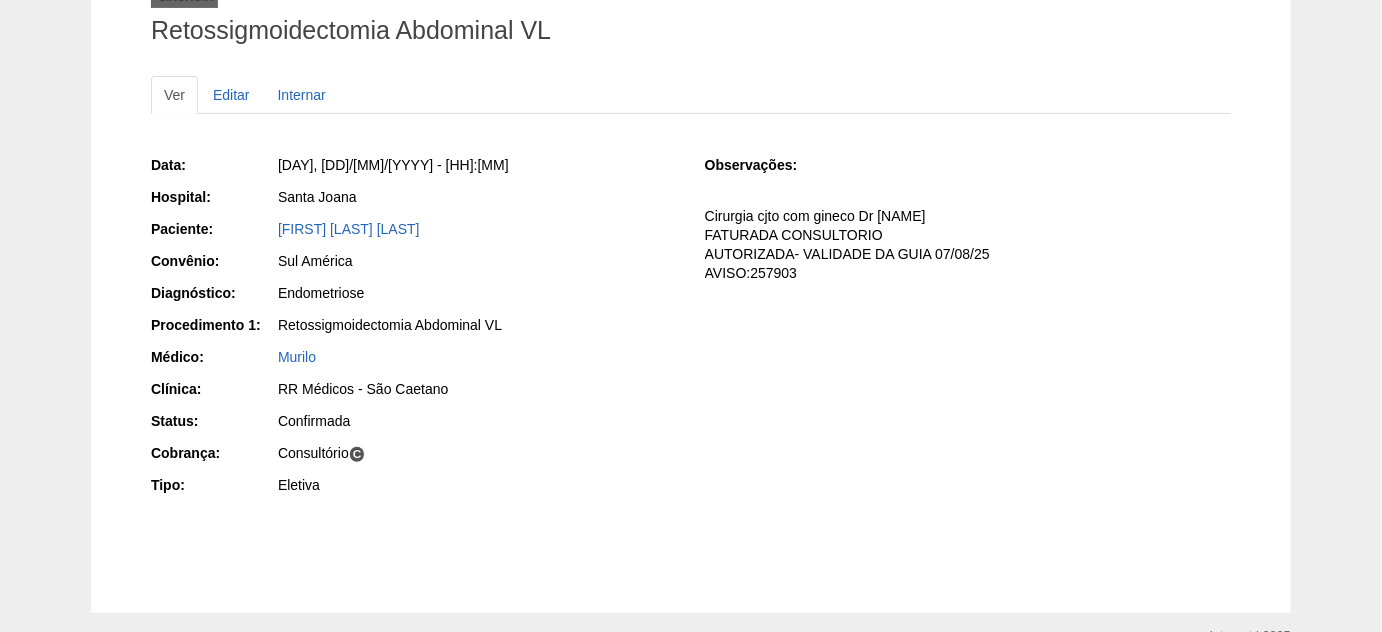 scroll, scrollTop: 181, scrollLeft: 0, axis: vertical 